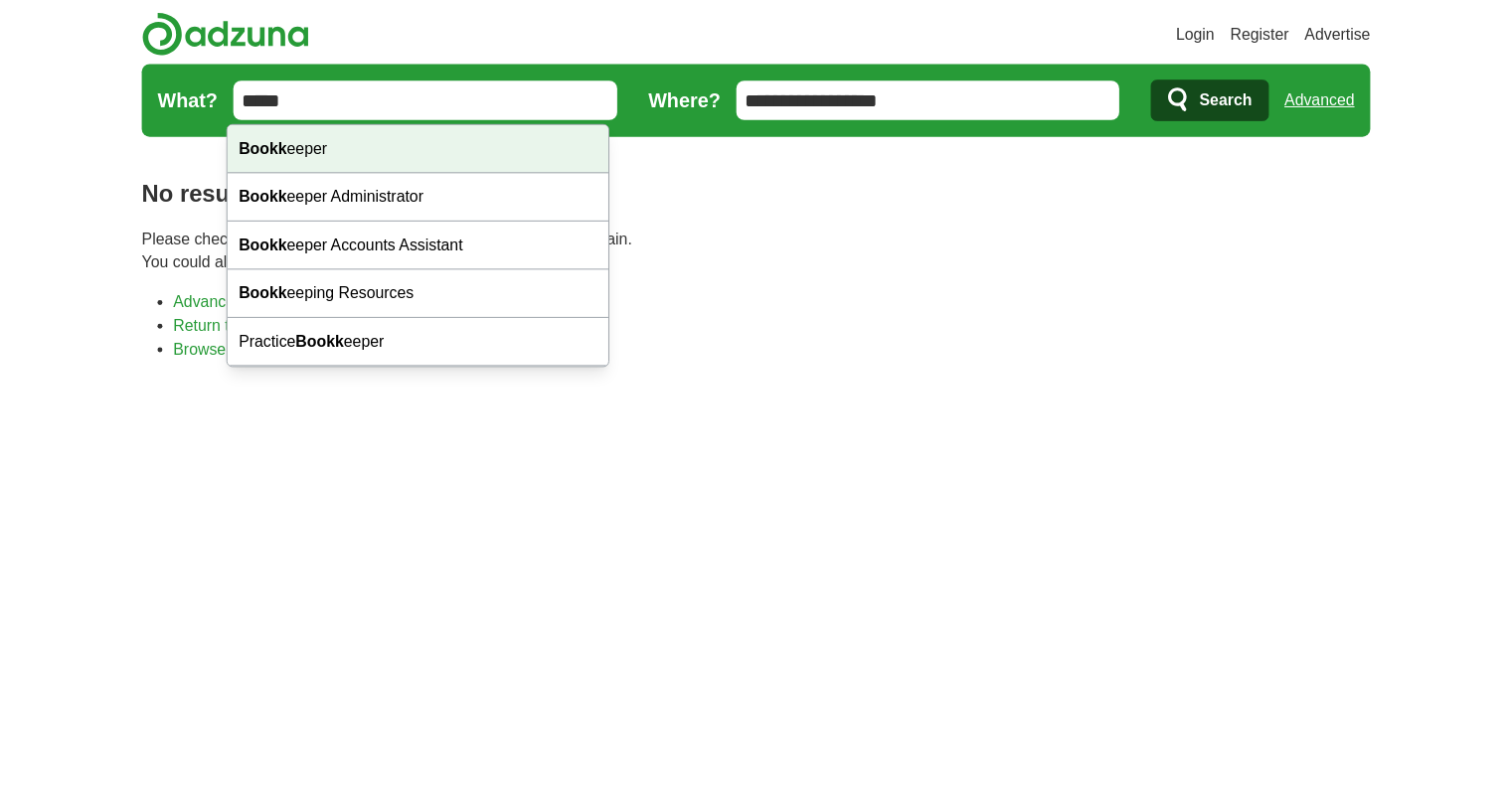 scroll, scrollTop: 0, scrollLeft: 0, axis: both 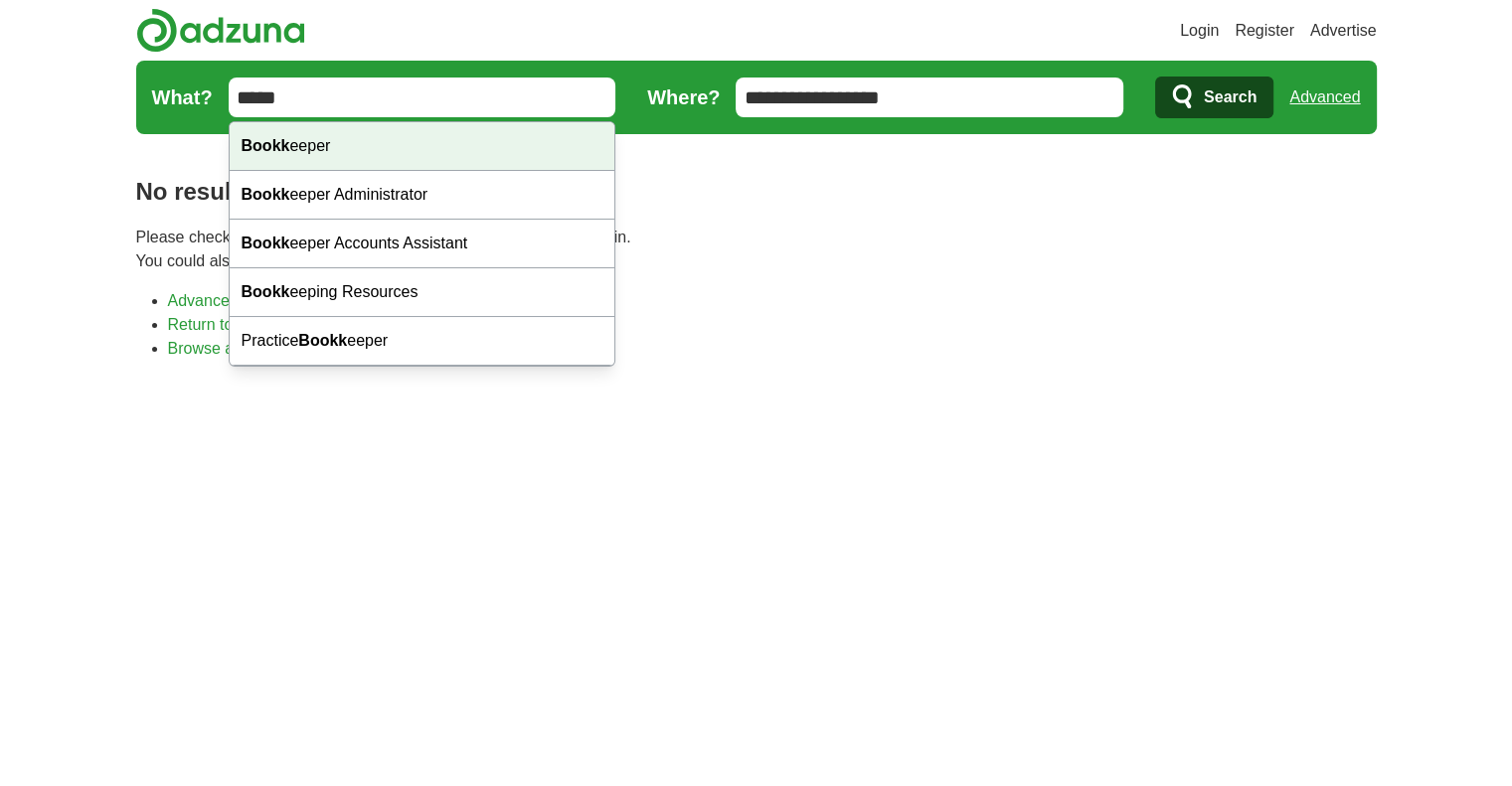 click on "Login
Register
Advertise
job, company, title
Salary
Salary
Select a salary range
Salary from
from $10,000
from $20,000
from $40,000
from $60,000
from $80,000
from $100,000
per year" at bounding box center (756, 740) 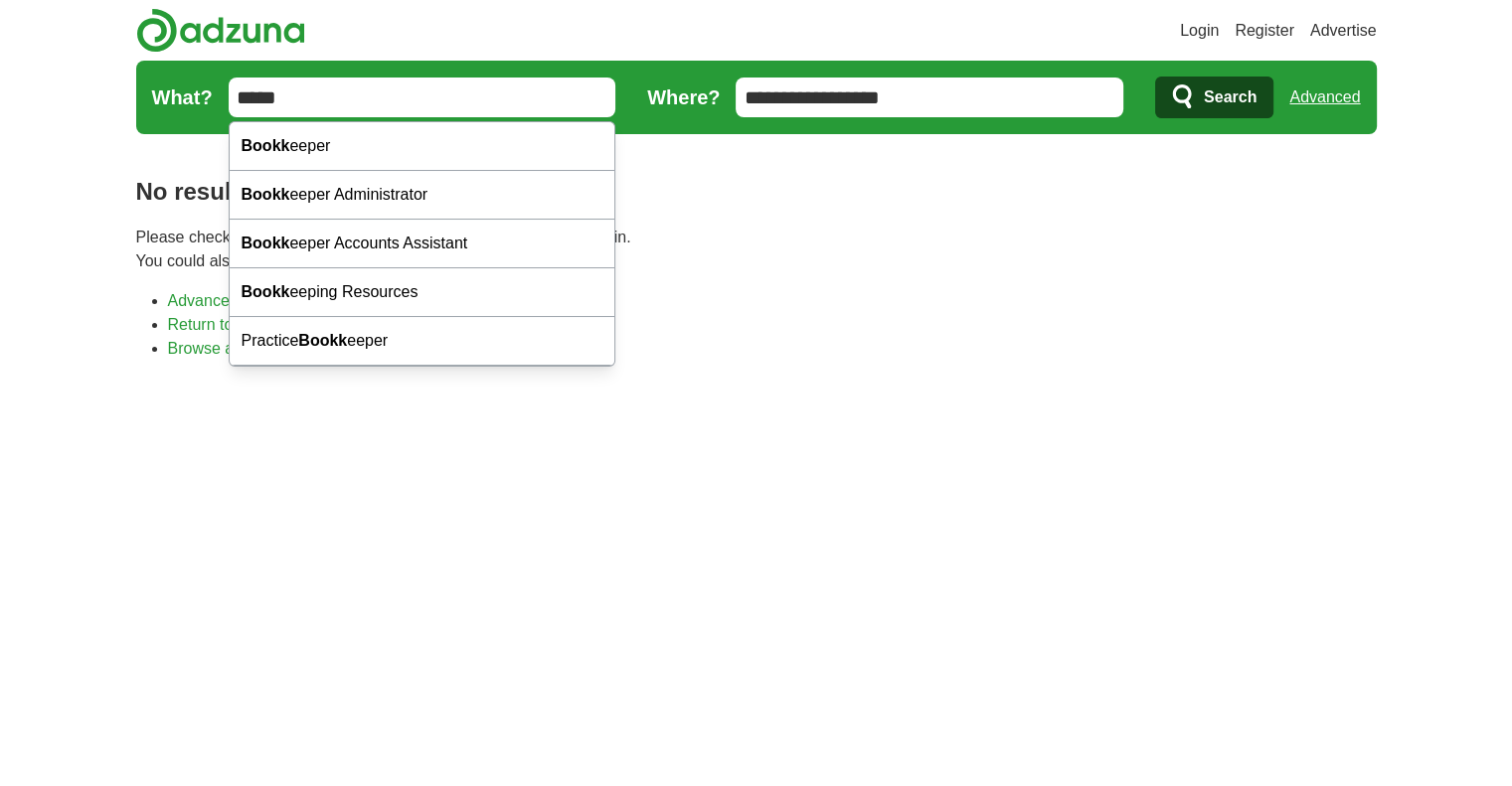 click on "*****" at bounding box center (422, 97) 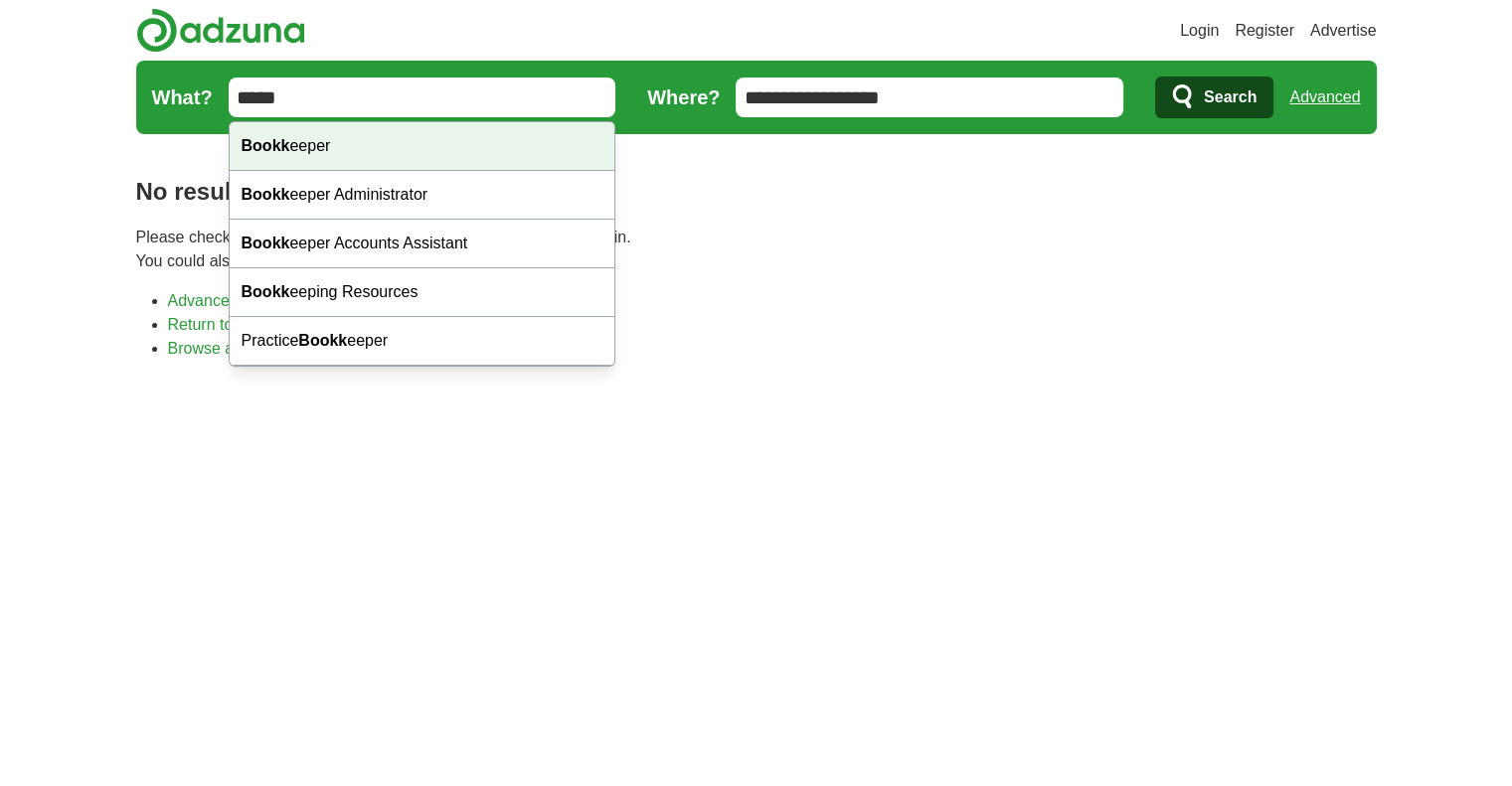 click on "Login
Register
Advertise
job, company, title
Salary
Salary
Select a salary range
Salary from
from $10,000
from $20,000
from $40,000
from $60,000
from $80,000
from $100,000
per year" at bounding box center (756, 740) 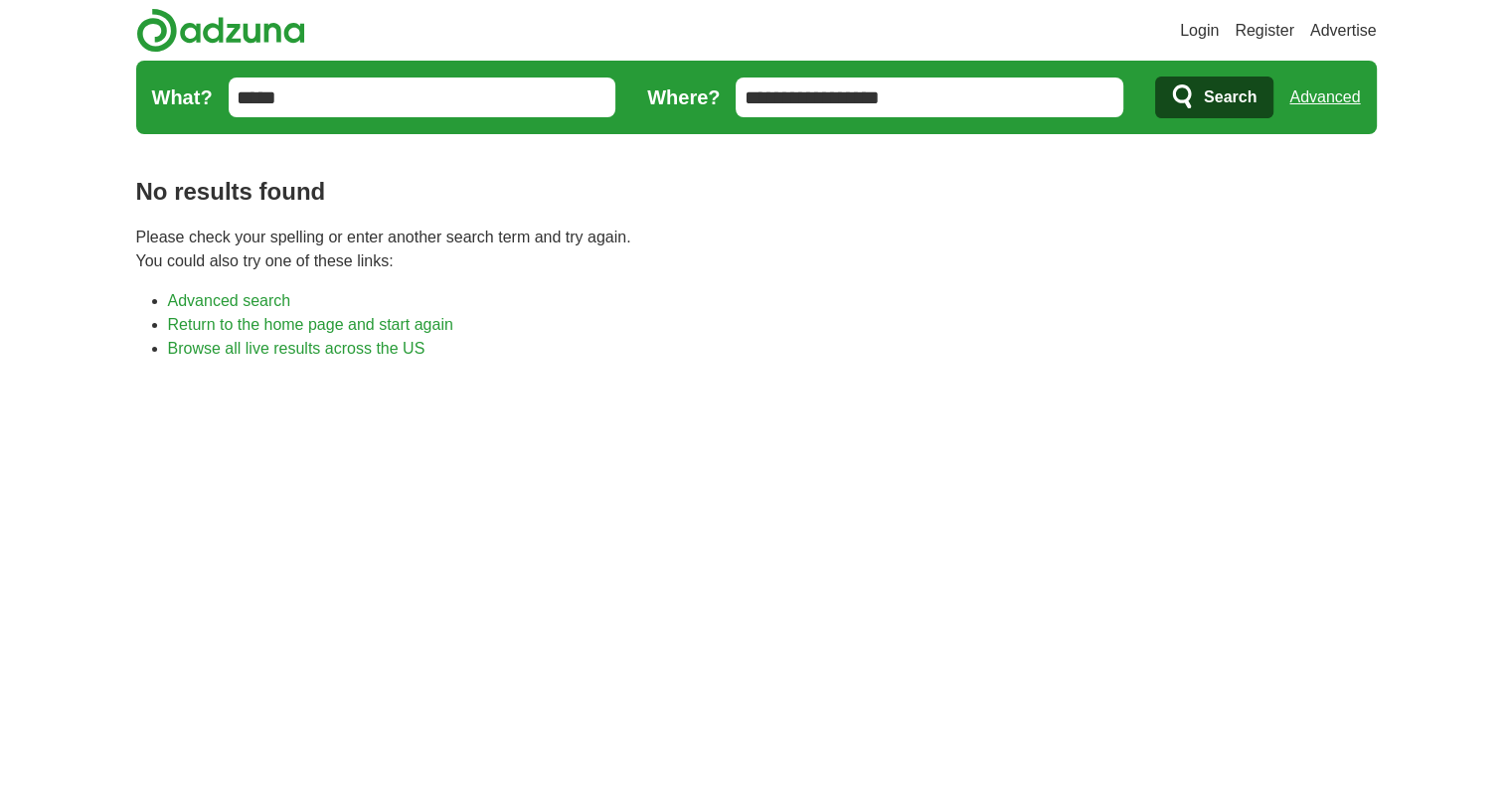 click on "*****" at bounding box center [422, 97] 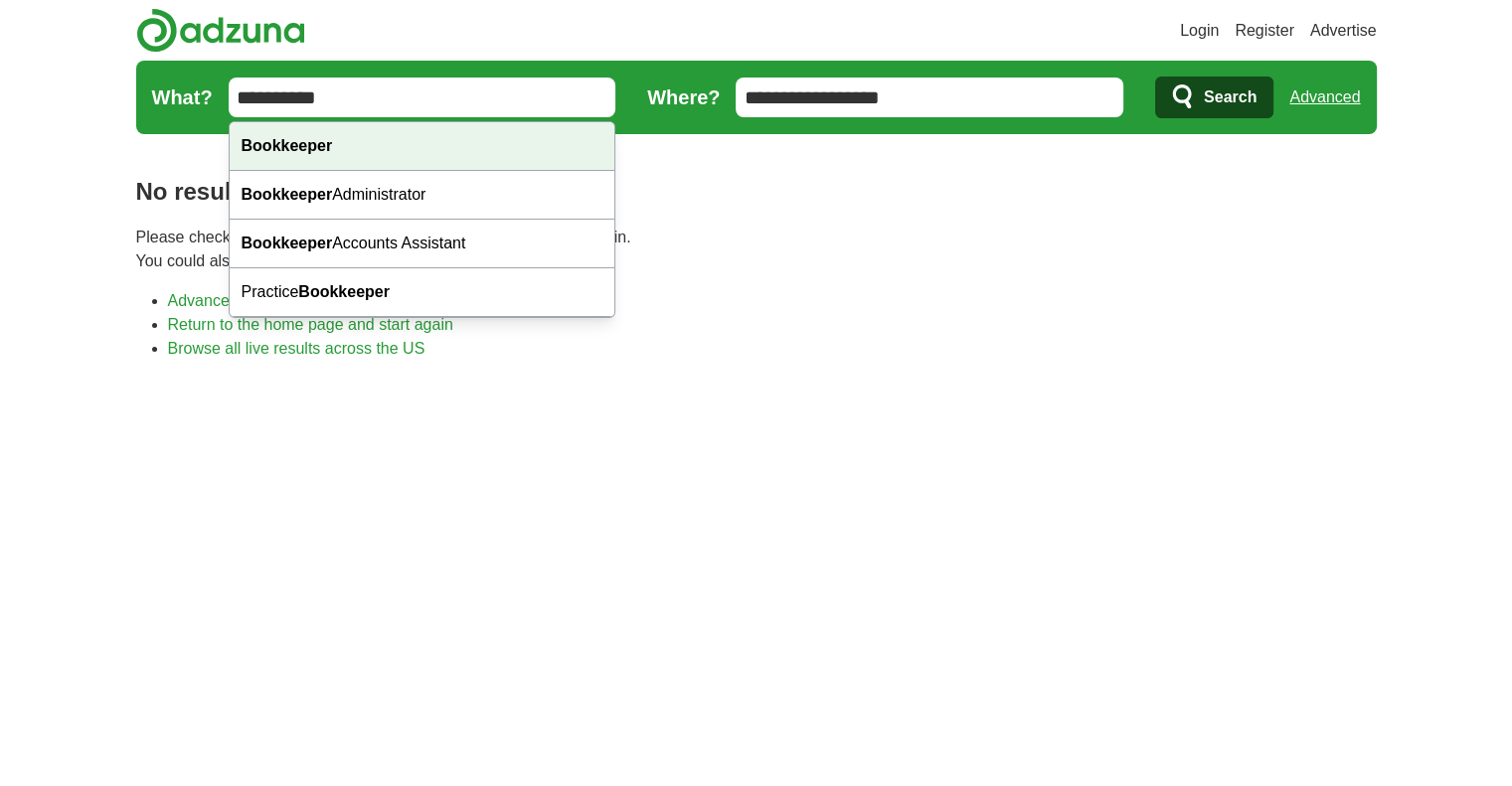 type on "**********" 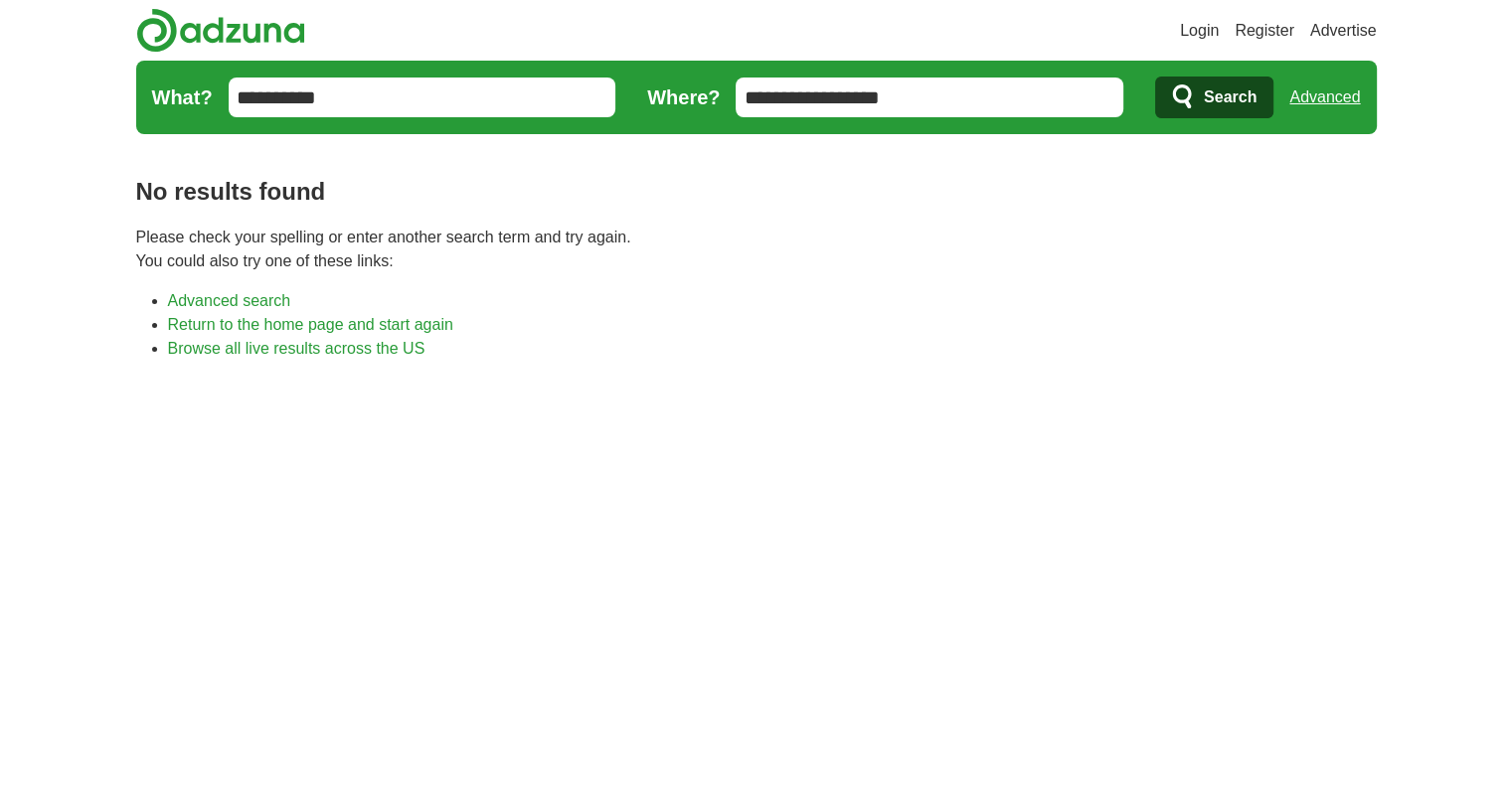 click 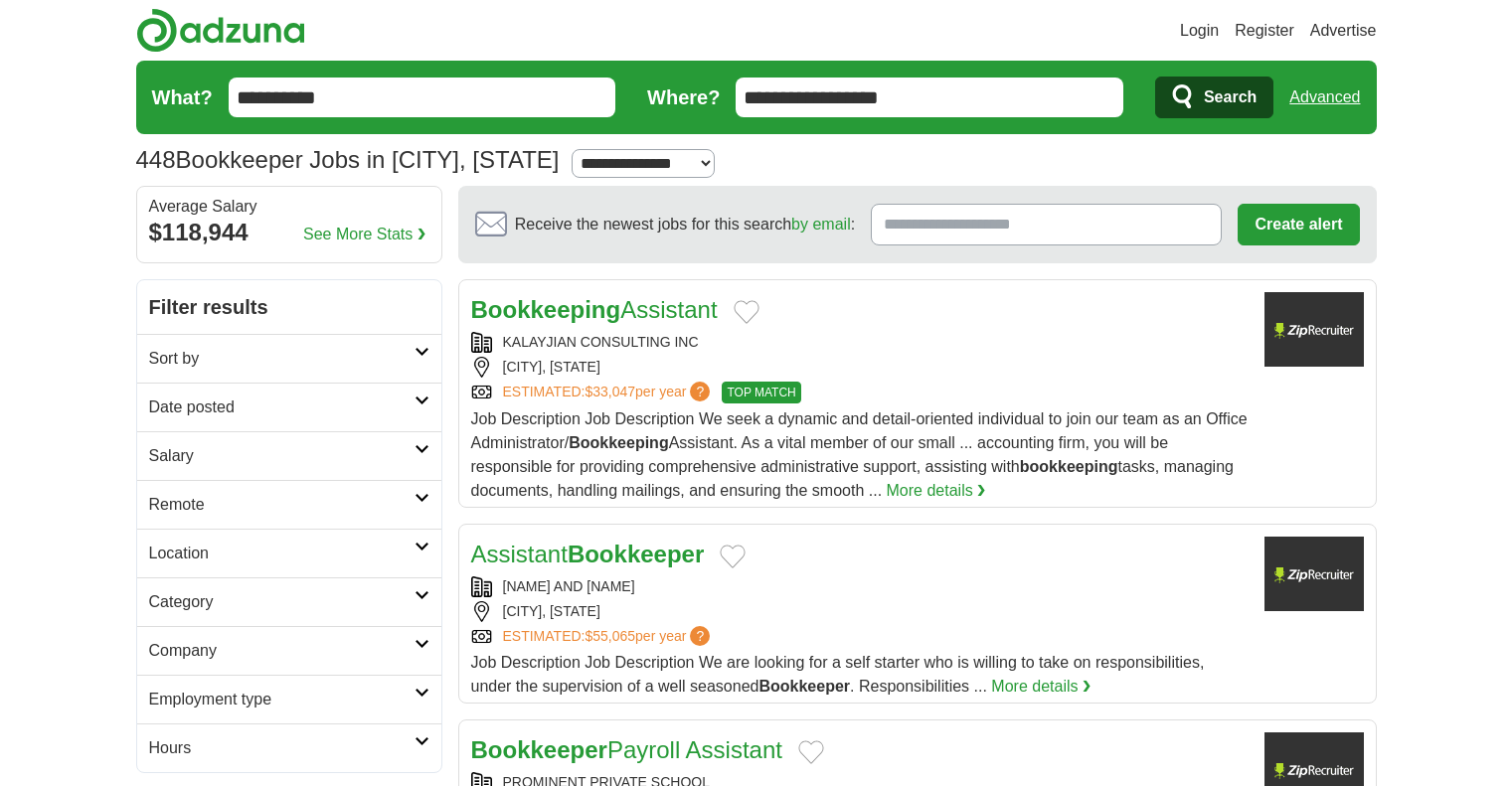 scroll, scrollTop: 0, scrollLeft: 0, axis: both 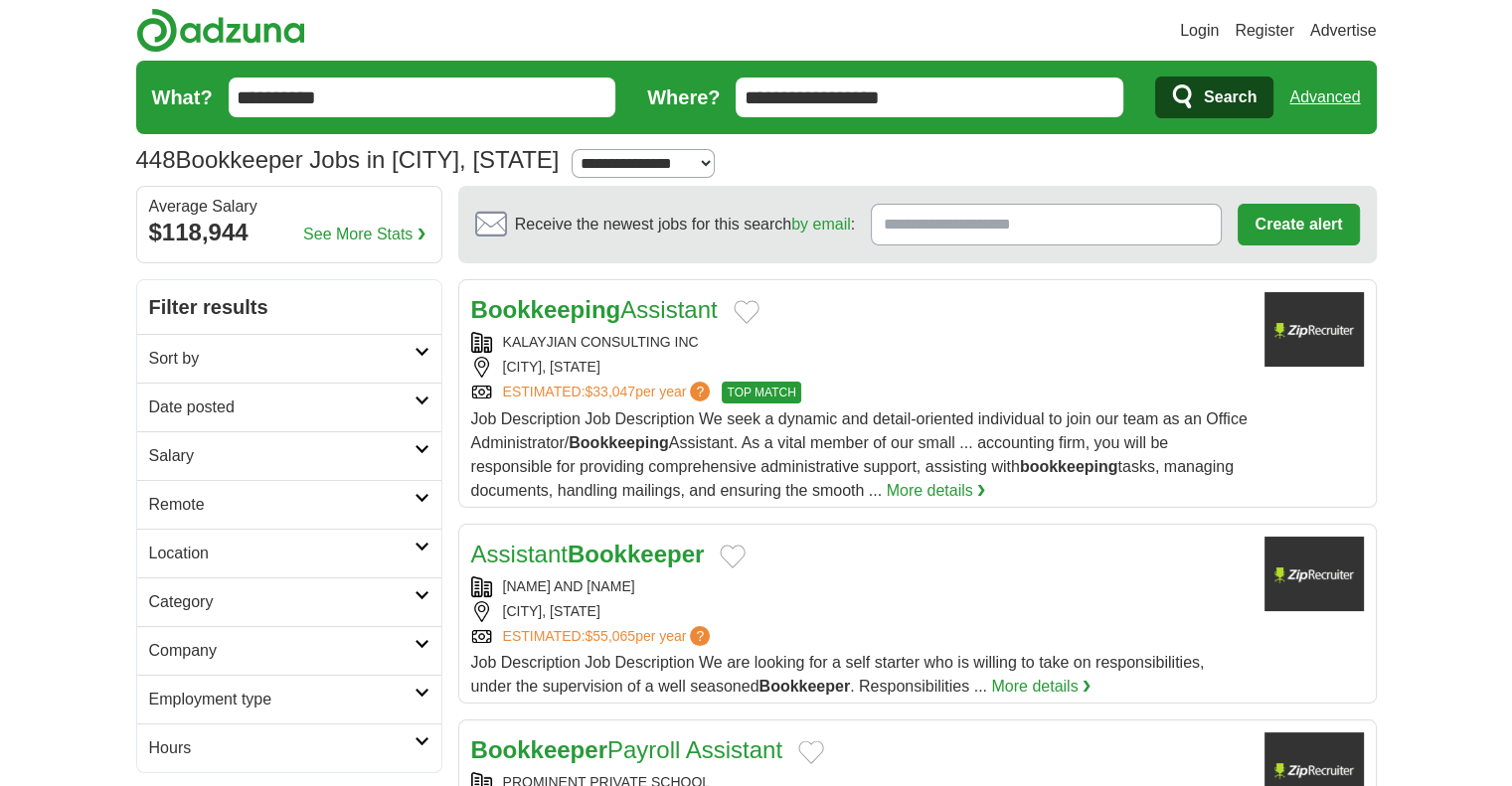 click on "Date posted" at bounding box center [289, 406] 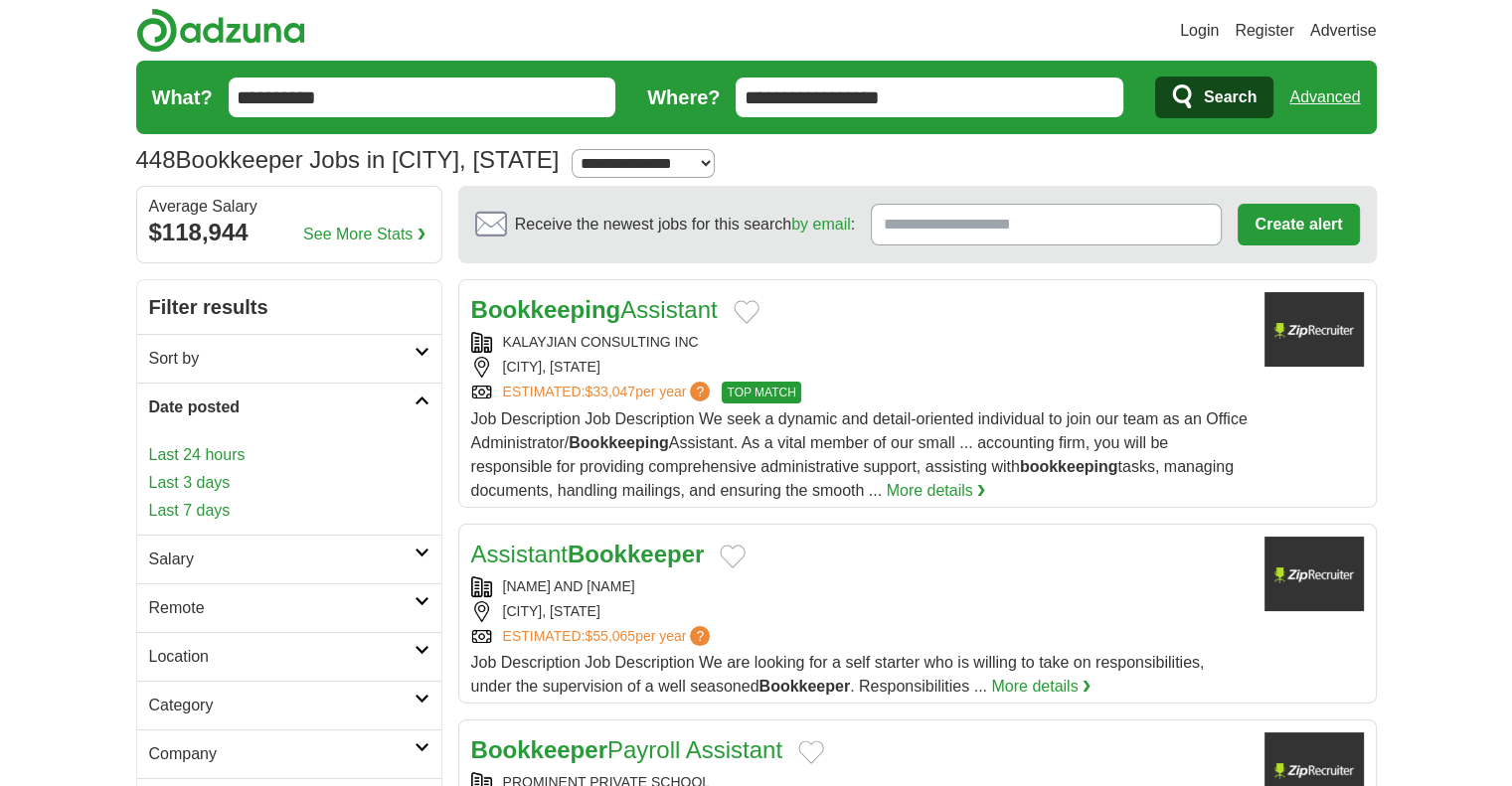 click on "Last 7 days" at bounding box center (289, 511) 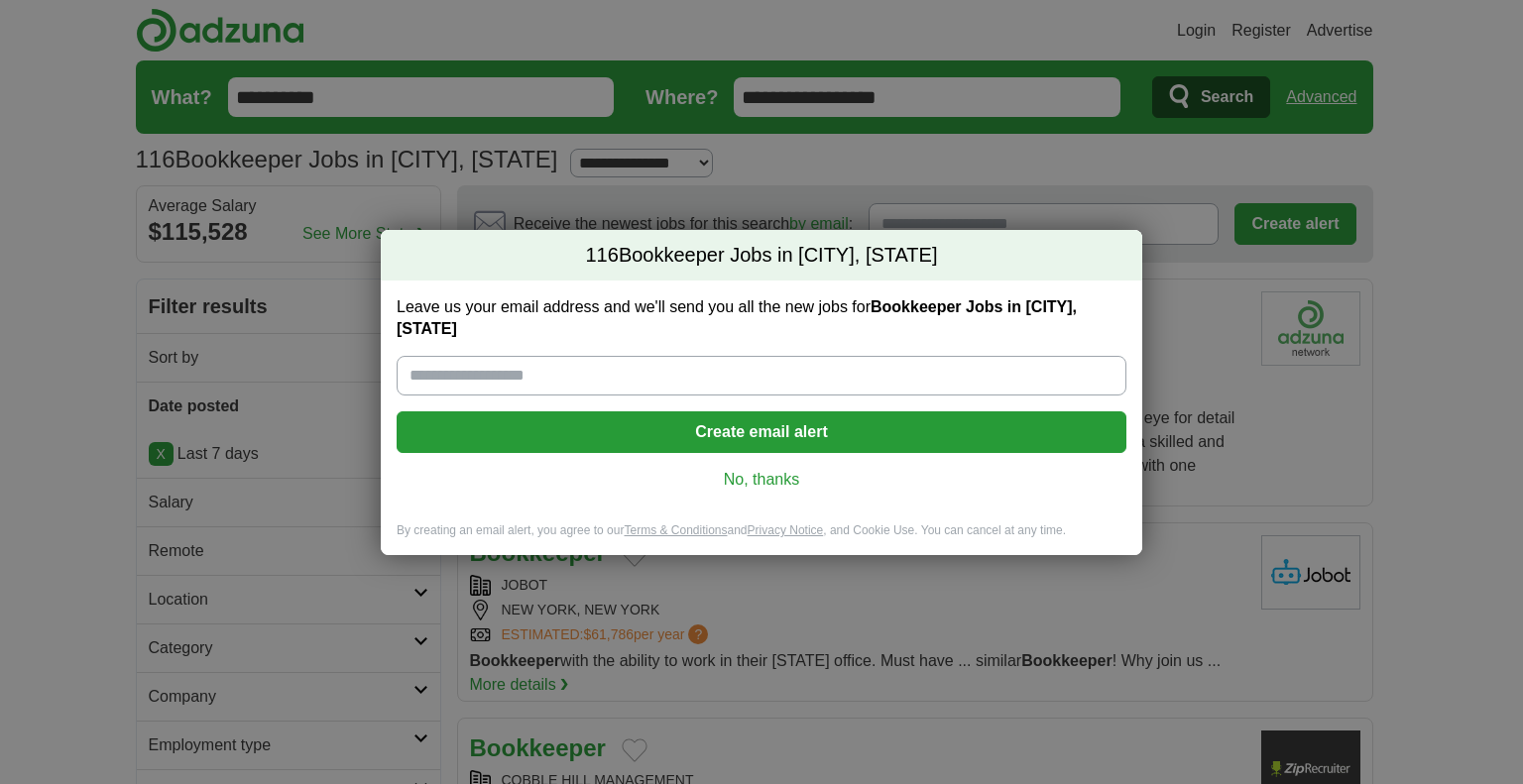scroll, scrollTop: 0, scrollLeft: 0, axis: both 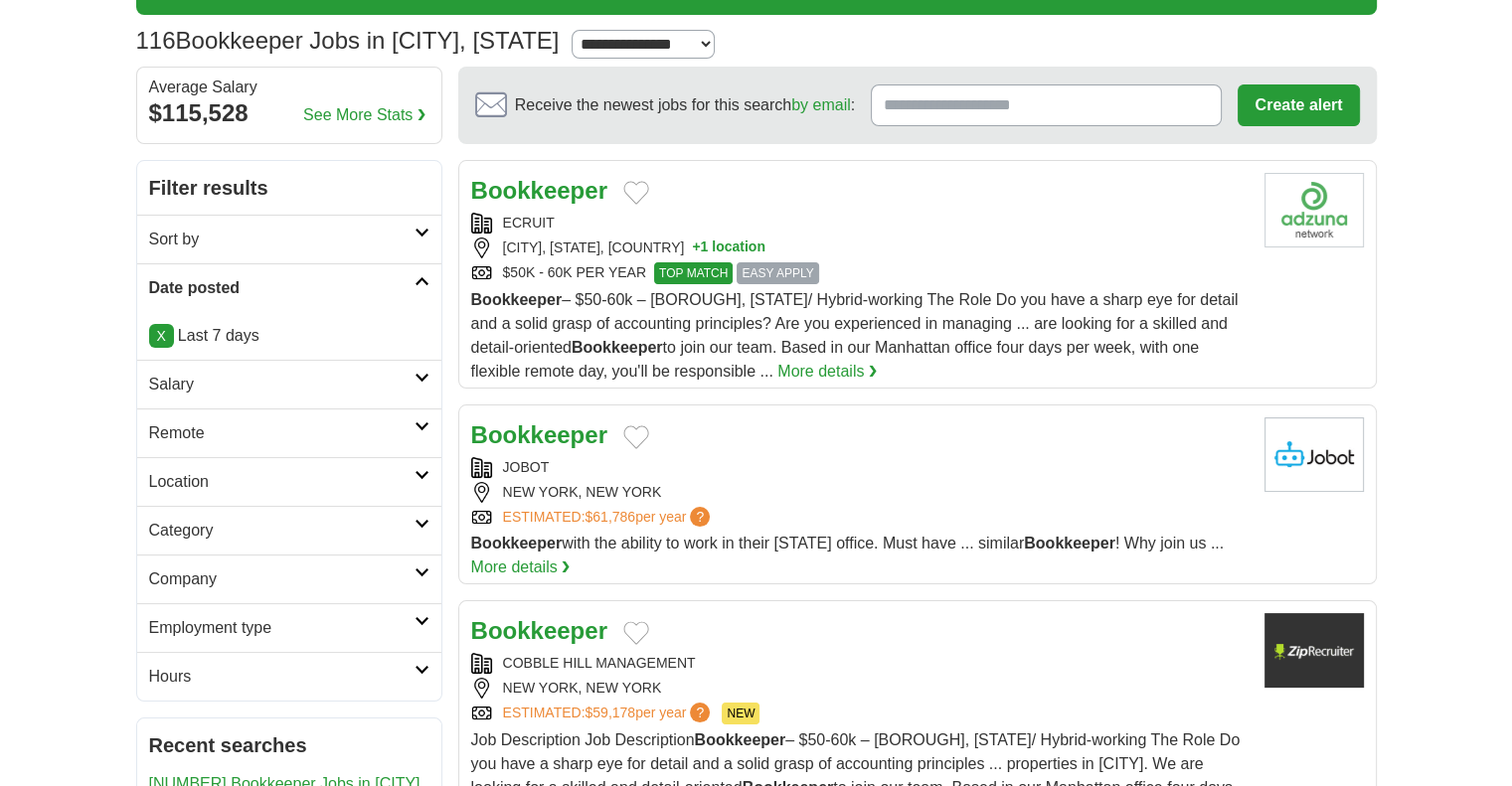 click on "Date posted" at bounding box center [289, 287] 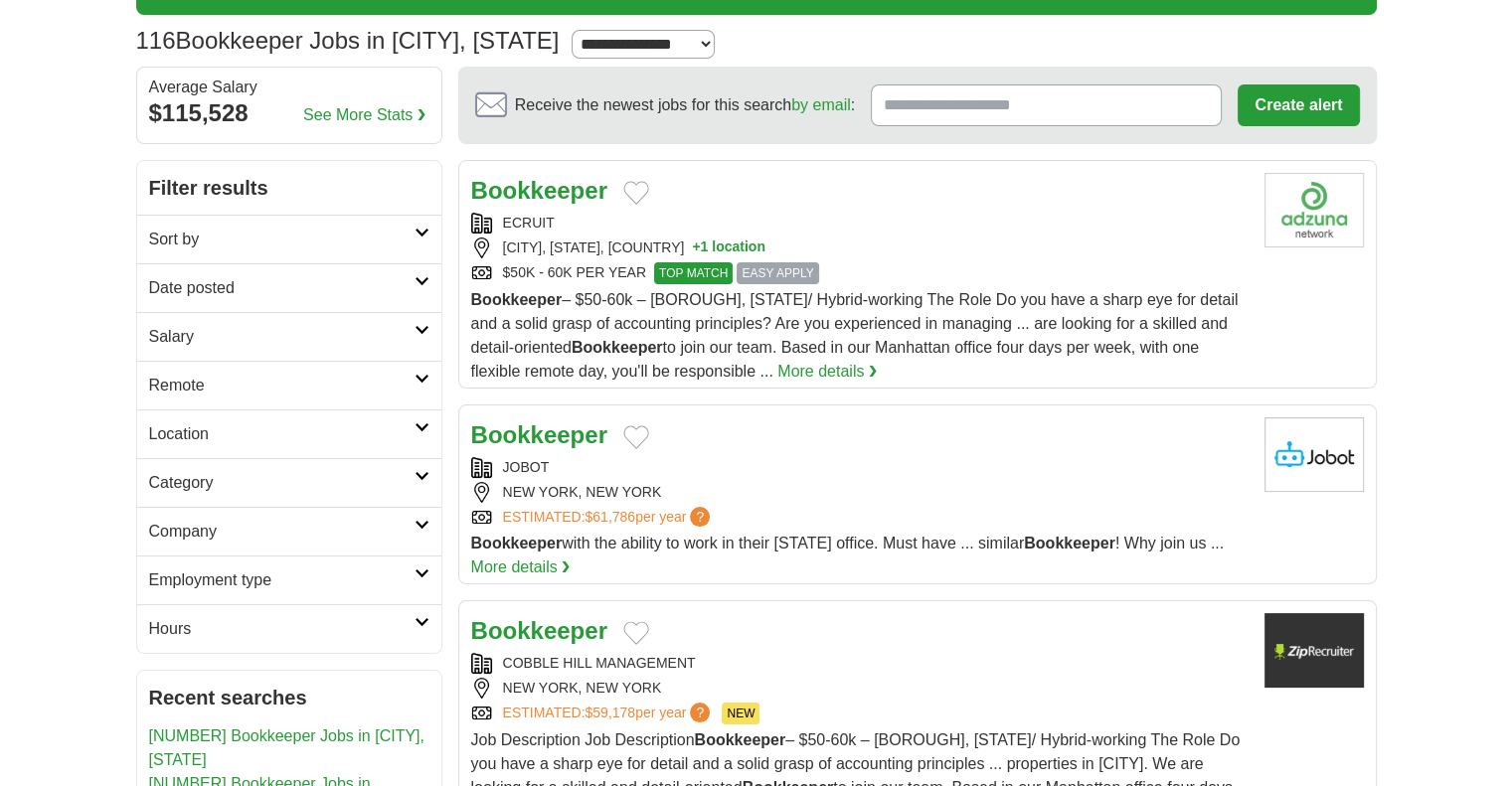 click on "Date posted" at bounding box center (289, 287) 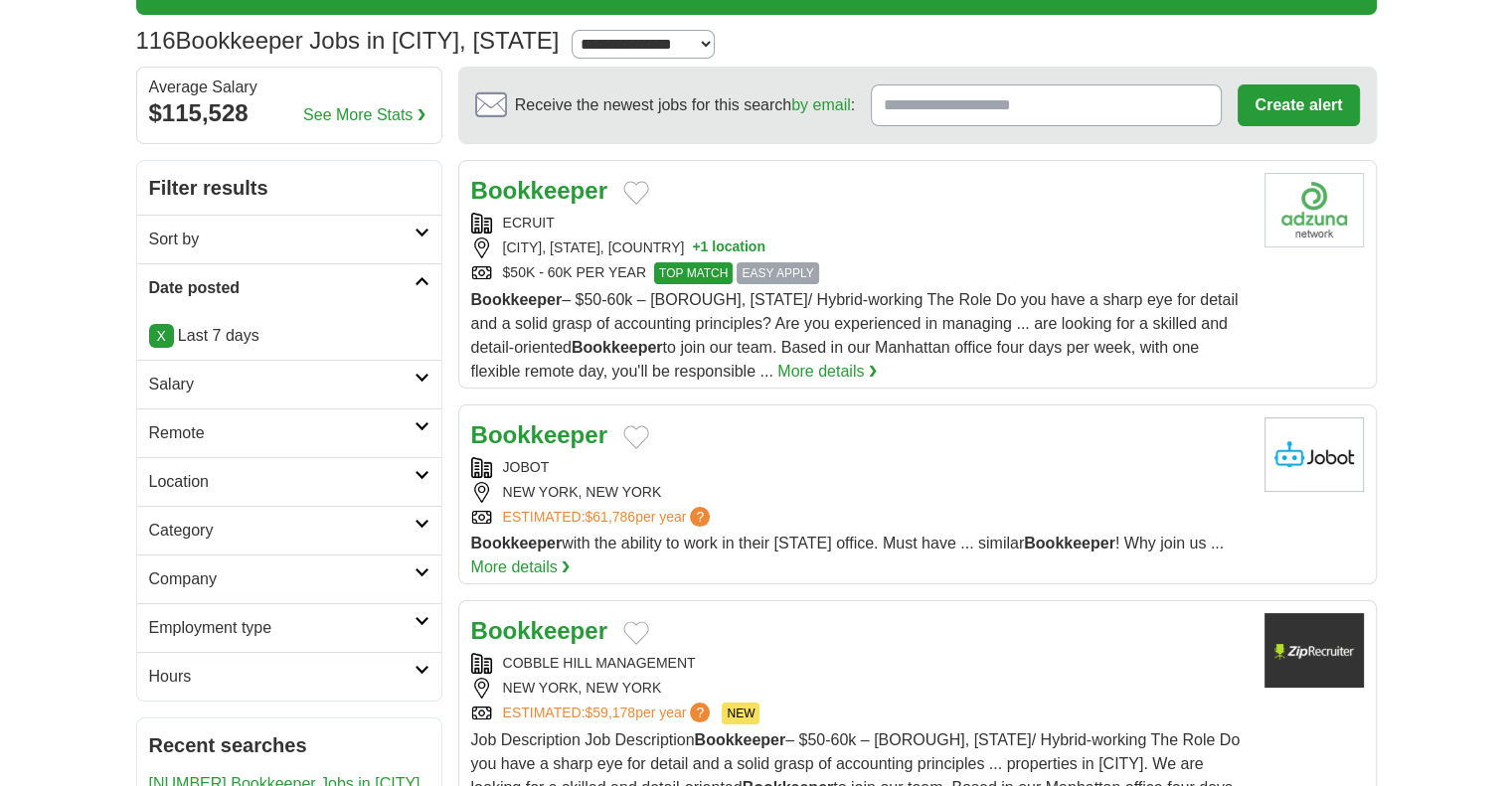 click on "X" at bounding box center [161, 336] 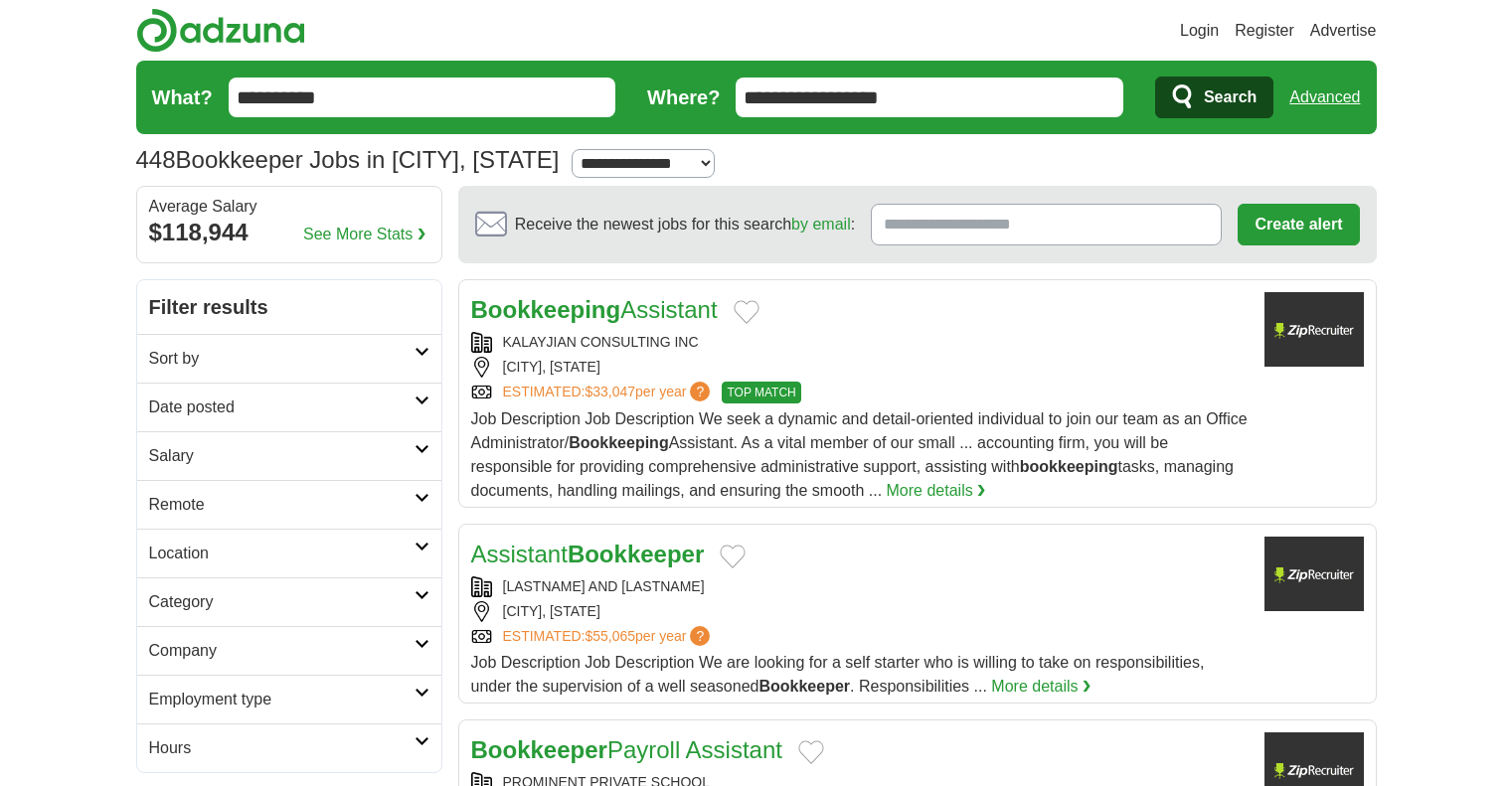 scroll, scrollTop: 0, scrollLeft: 0, axis: both 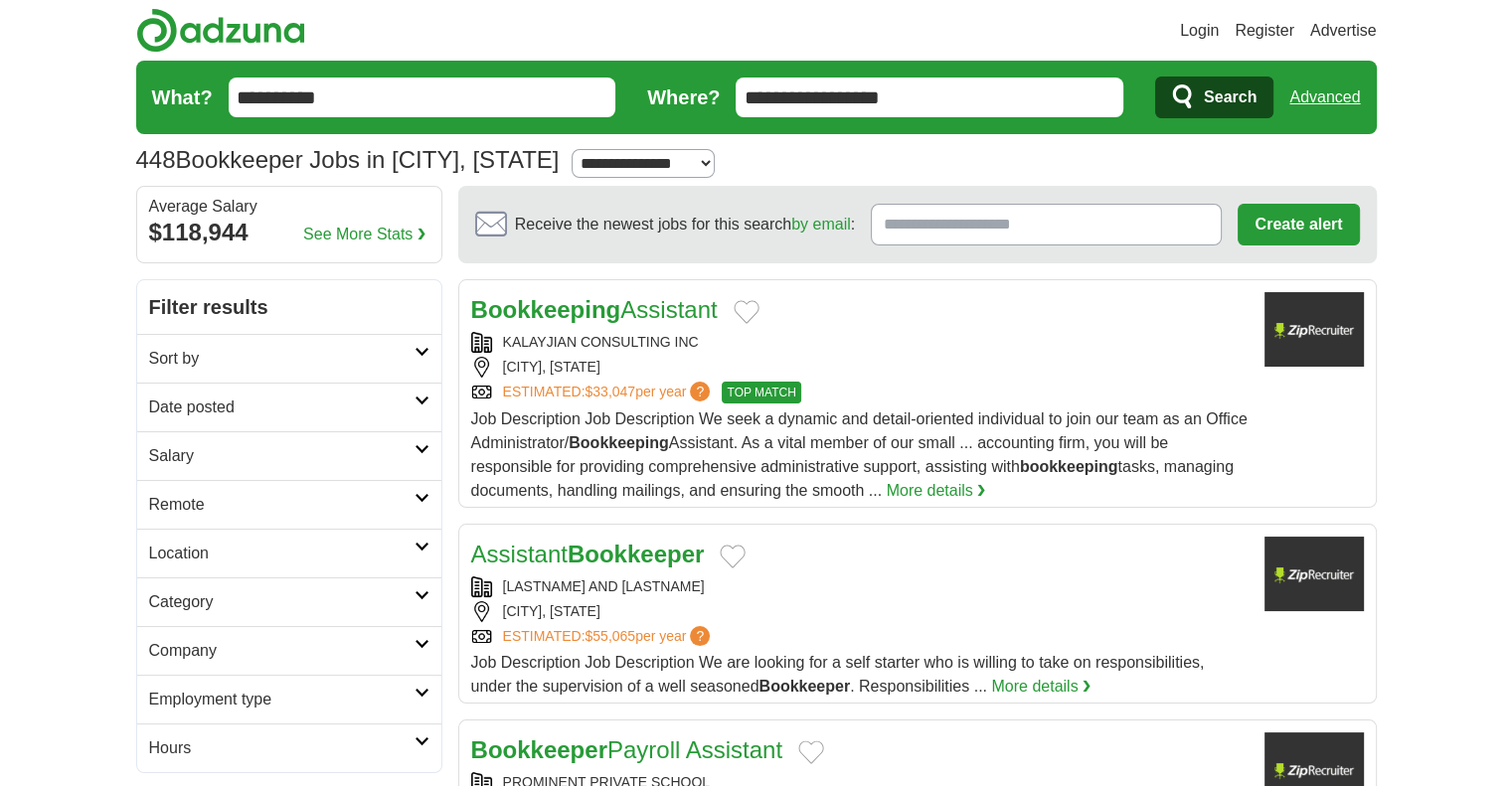click on "Date posted" at bounding box center [281, 407] 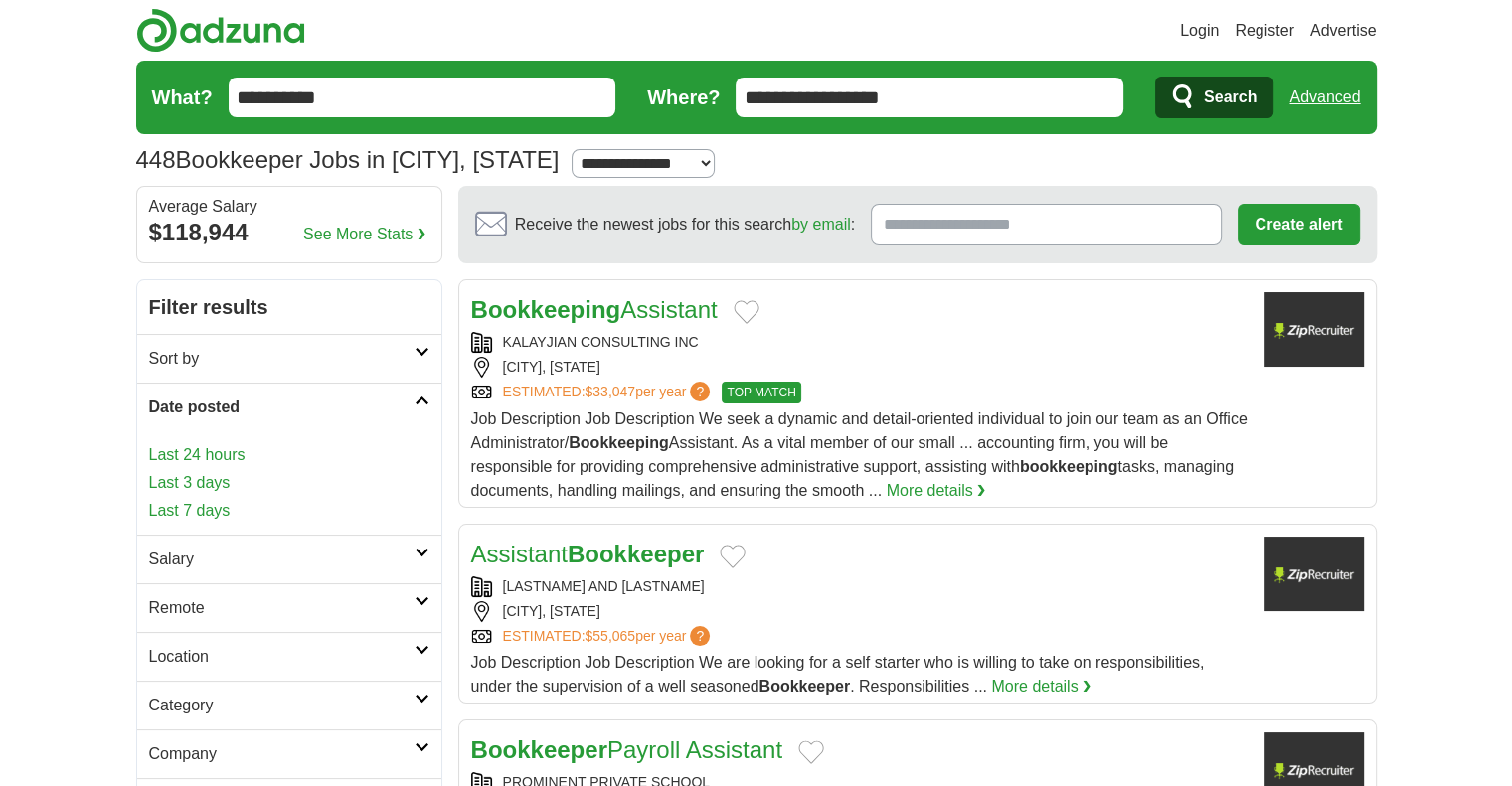 click on "Last 24 hours" at bounding box center [289, 455] 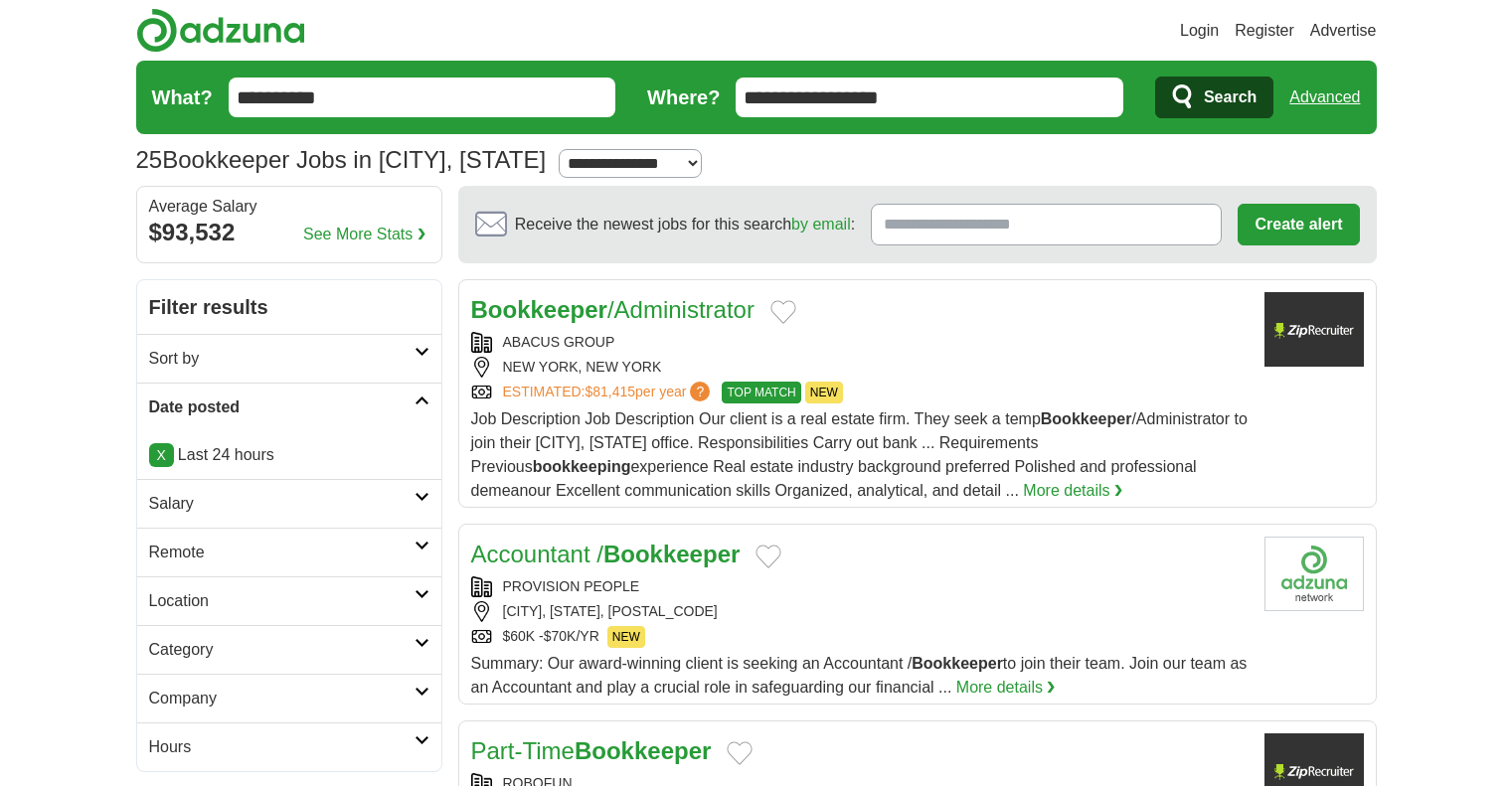scroll, scrollTop: 0, scrollLeft: 0, axis: both 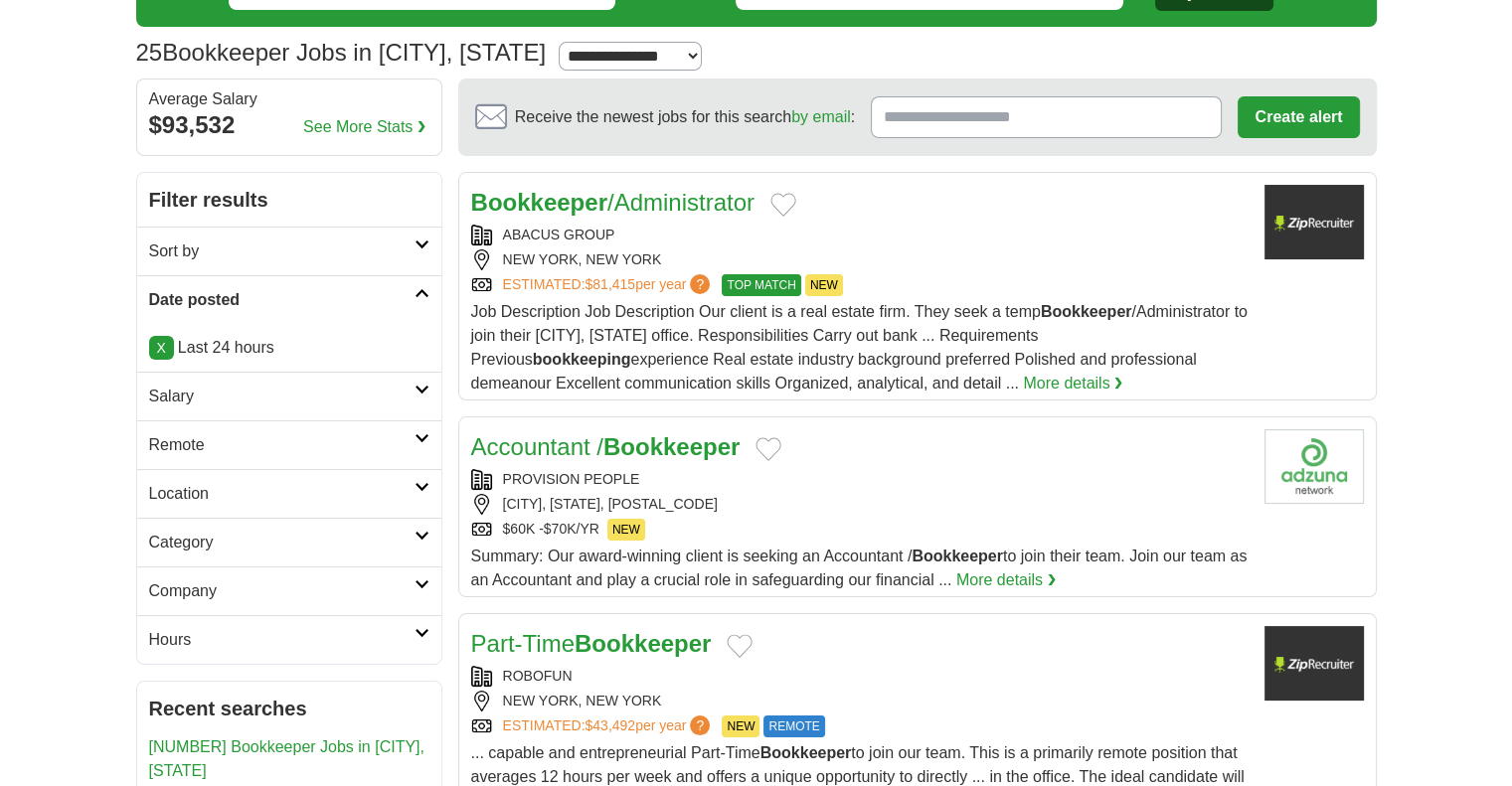 click on "Remote" at bounding box center (289, 444) 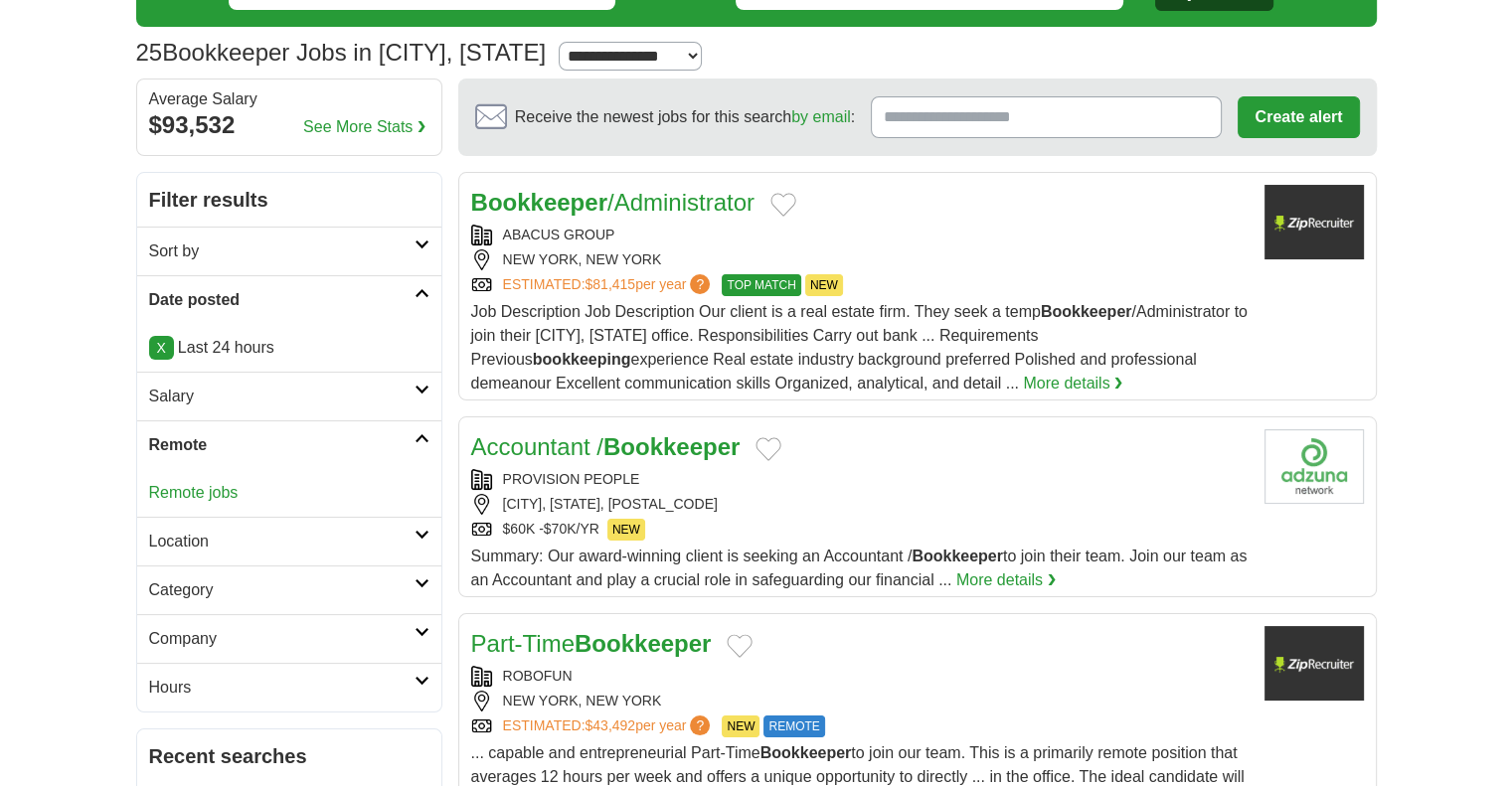 click on "Remote jobs" at bounding box center (194, 492) 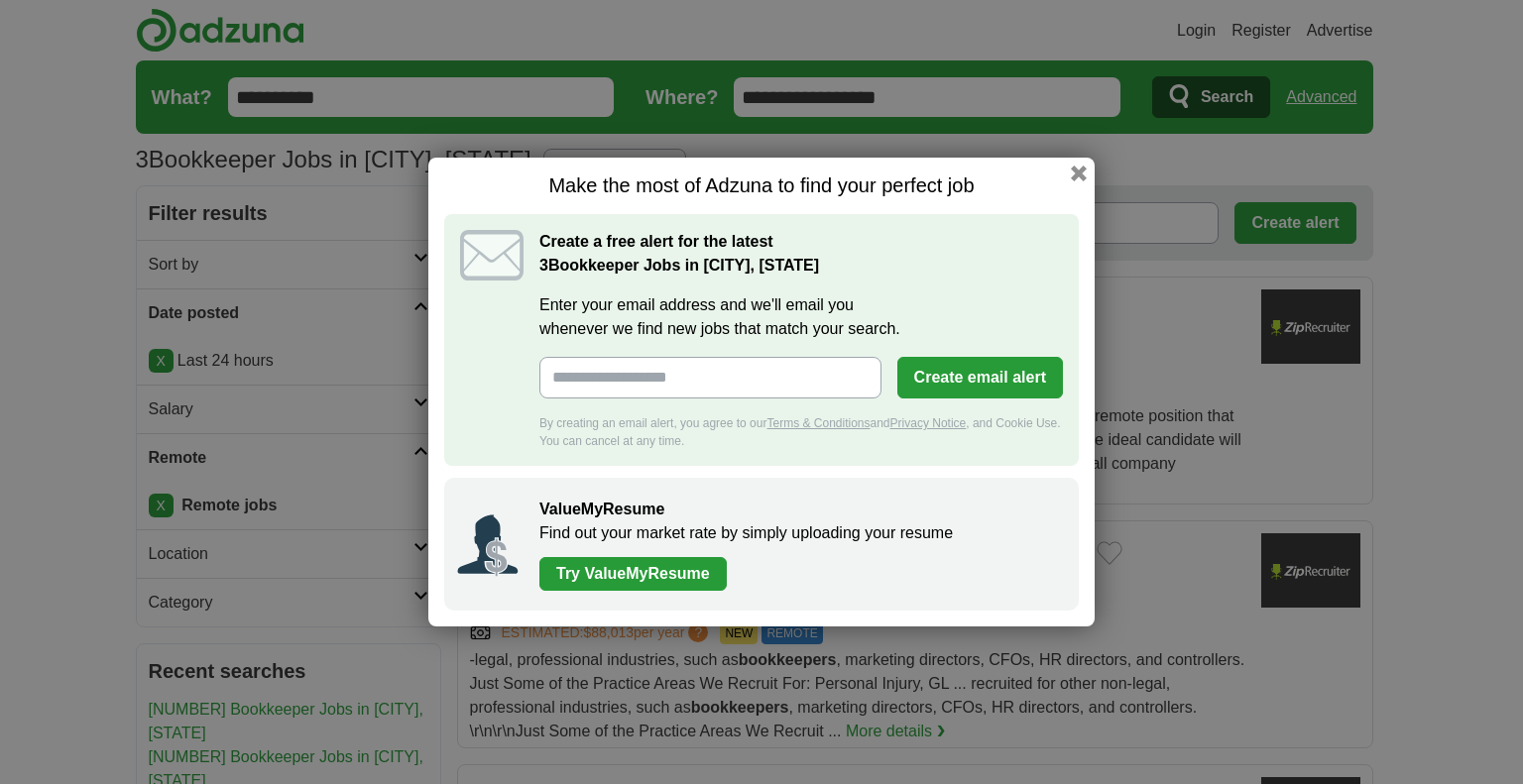 scroll, scrollTop: 0, scrollLeft: 0, axis: both 